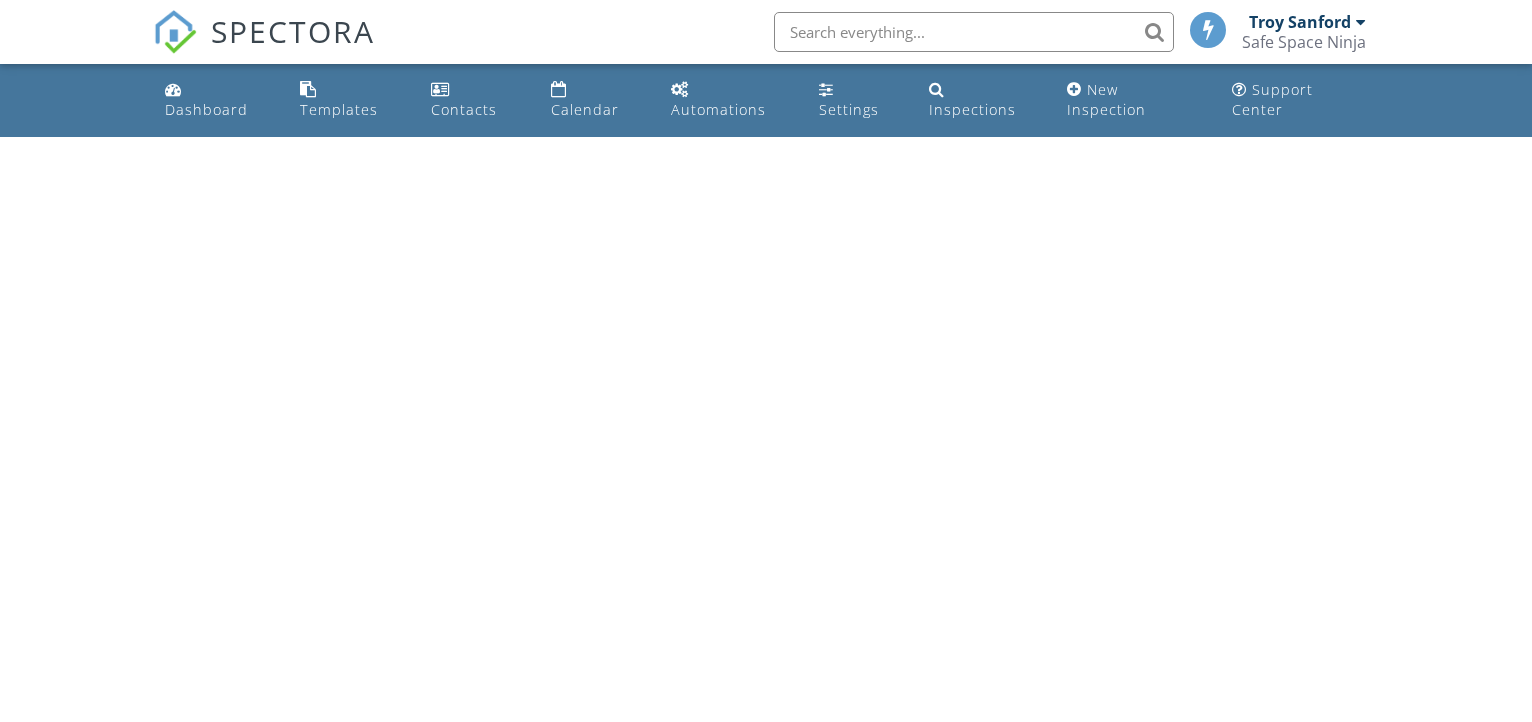 scroll, scrollTop: 0, scrollLeft: 0, axis: both 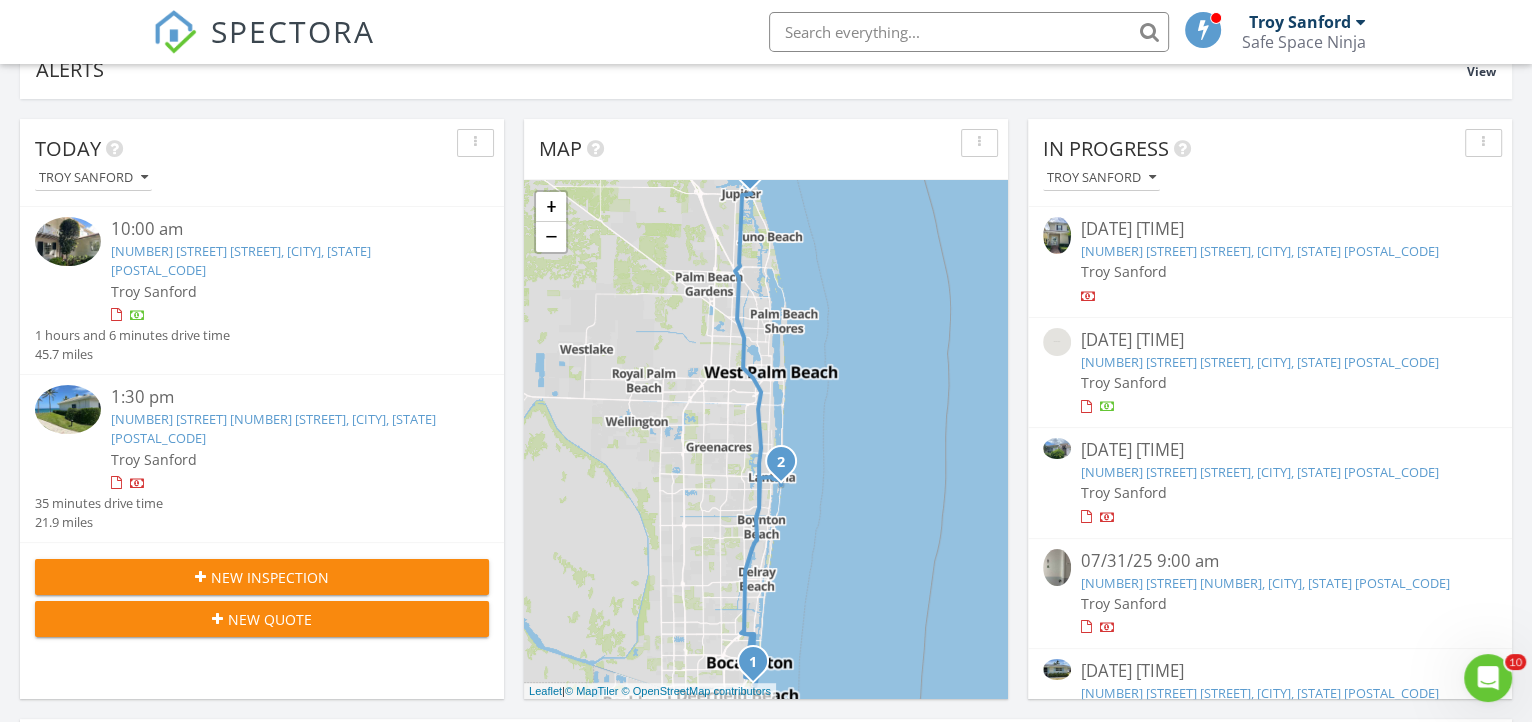 click on "Troy Sanford" at bounding box center [1124, 382] 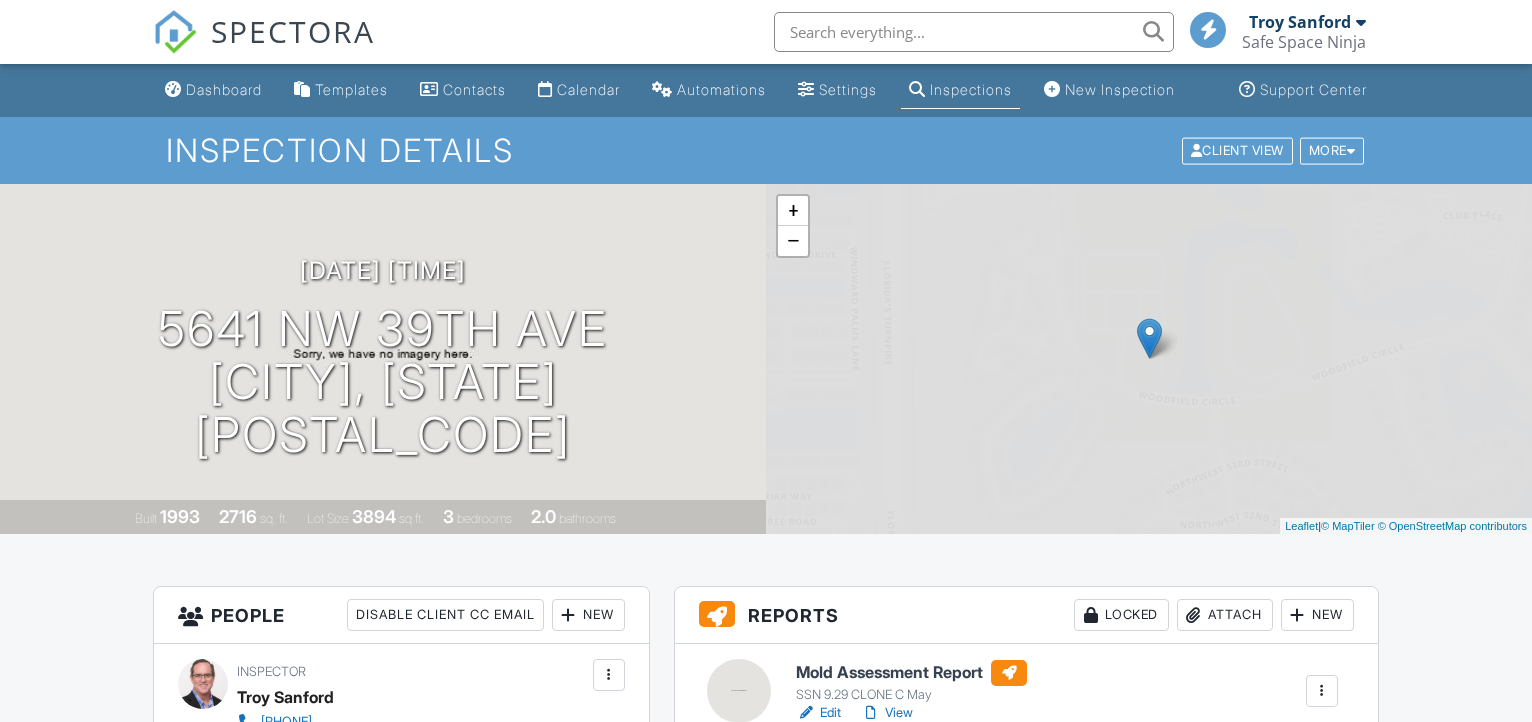 scroll, scrollTop: 0, scrollLeft: 0, axis: both 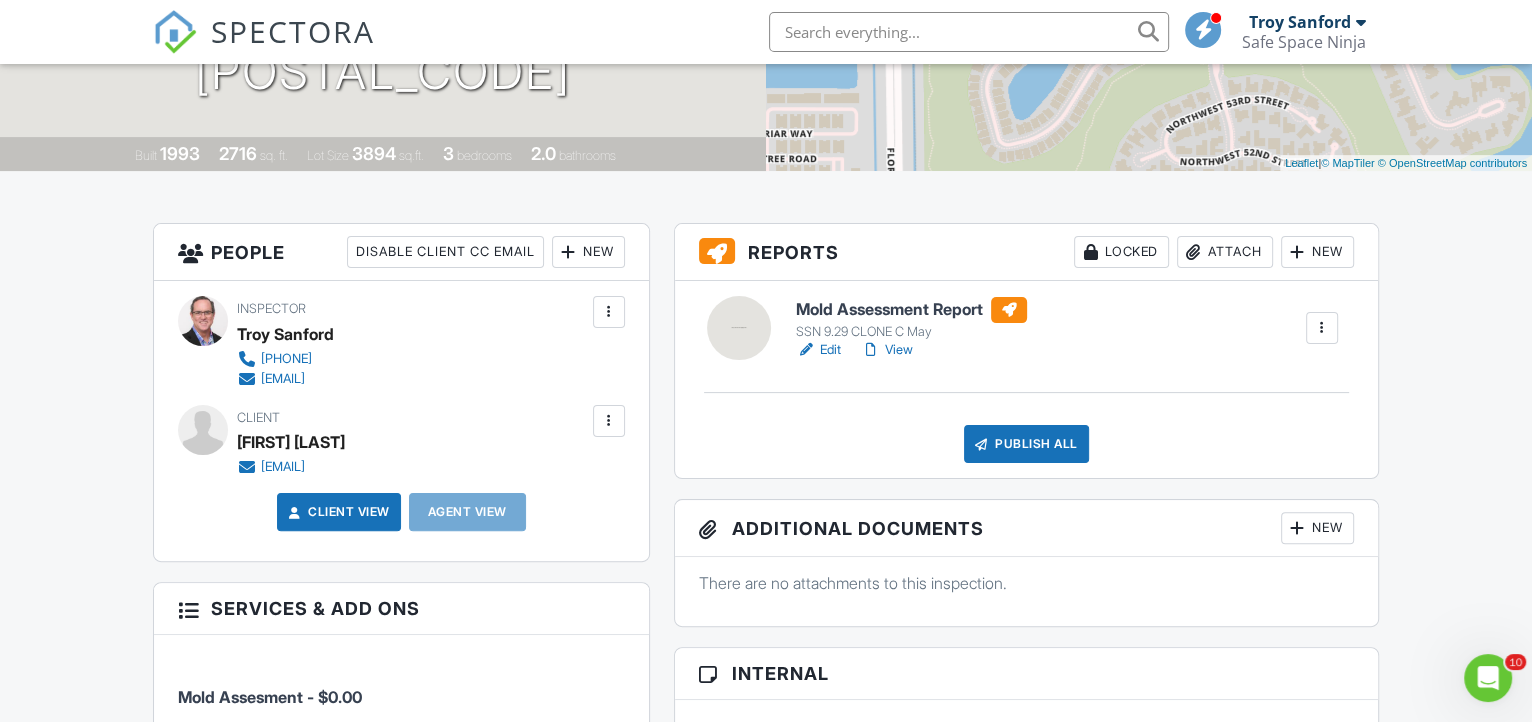 click on "Mold Assessment Report" at bounding box center (911, 310) 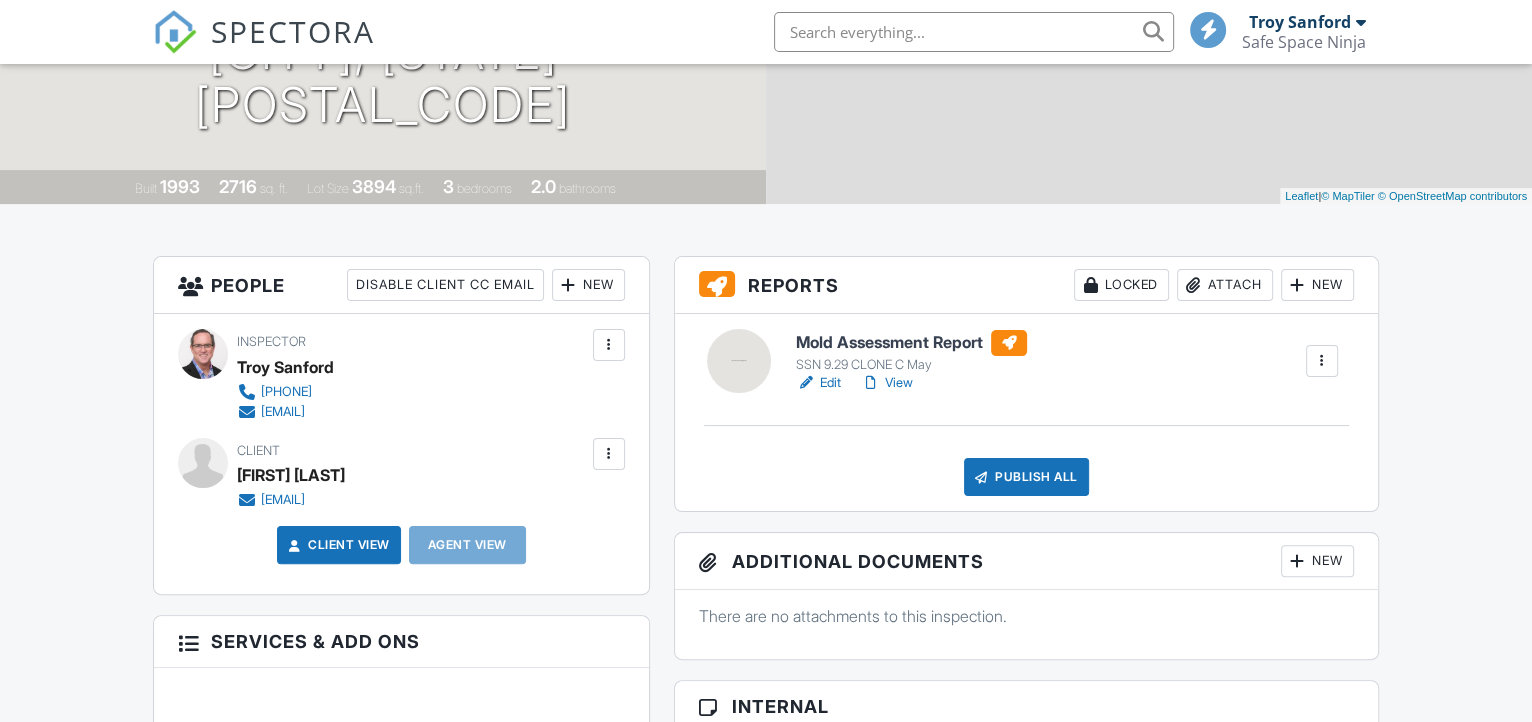 scroll, scrollTop: 0, scrollLeft: 0, axis: both 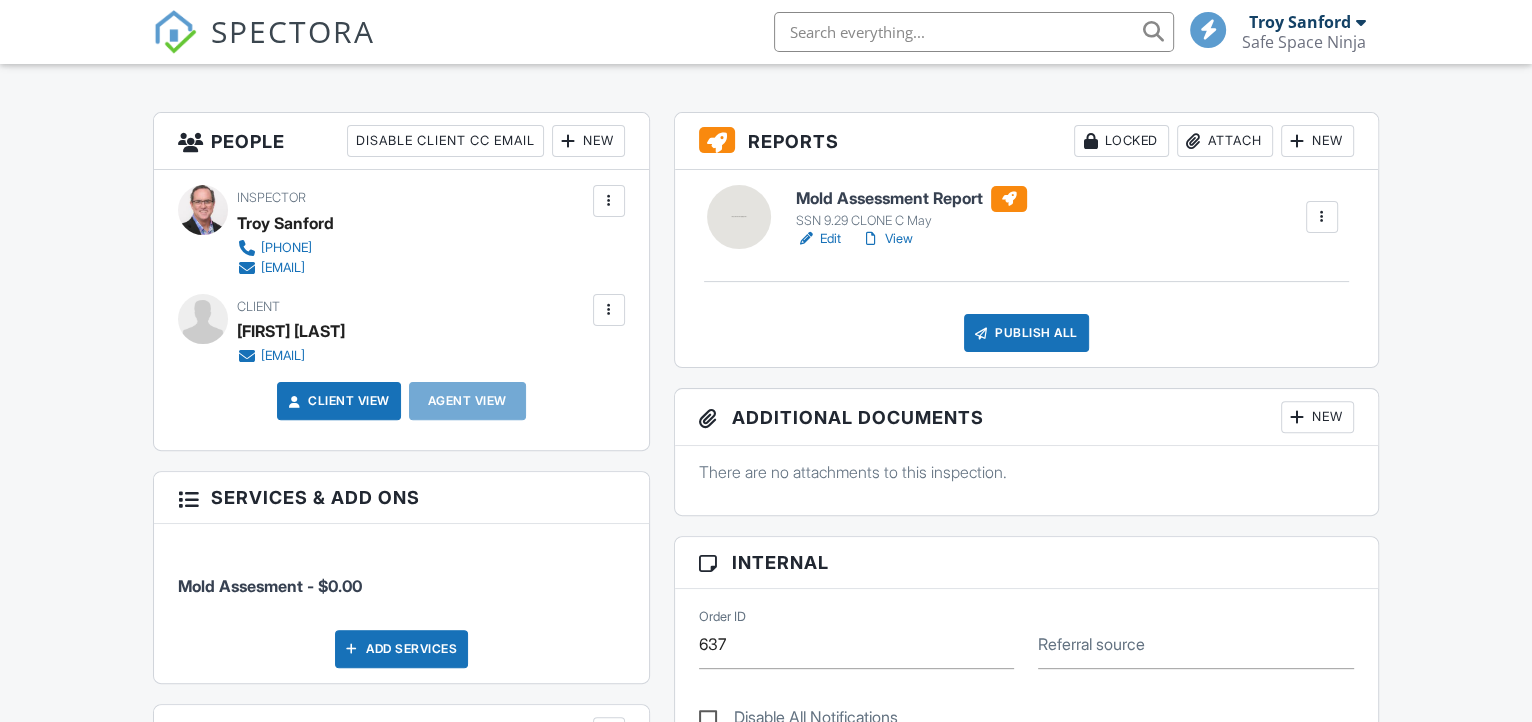 click on "Attach" at bounding box center [1225, 141] 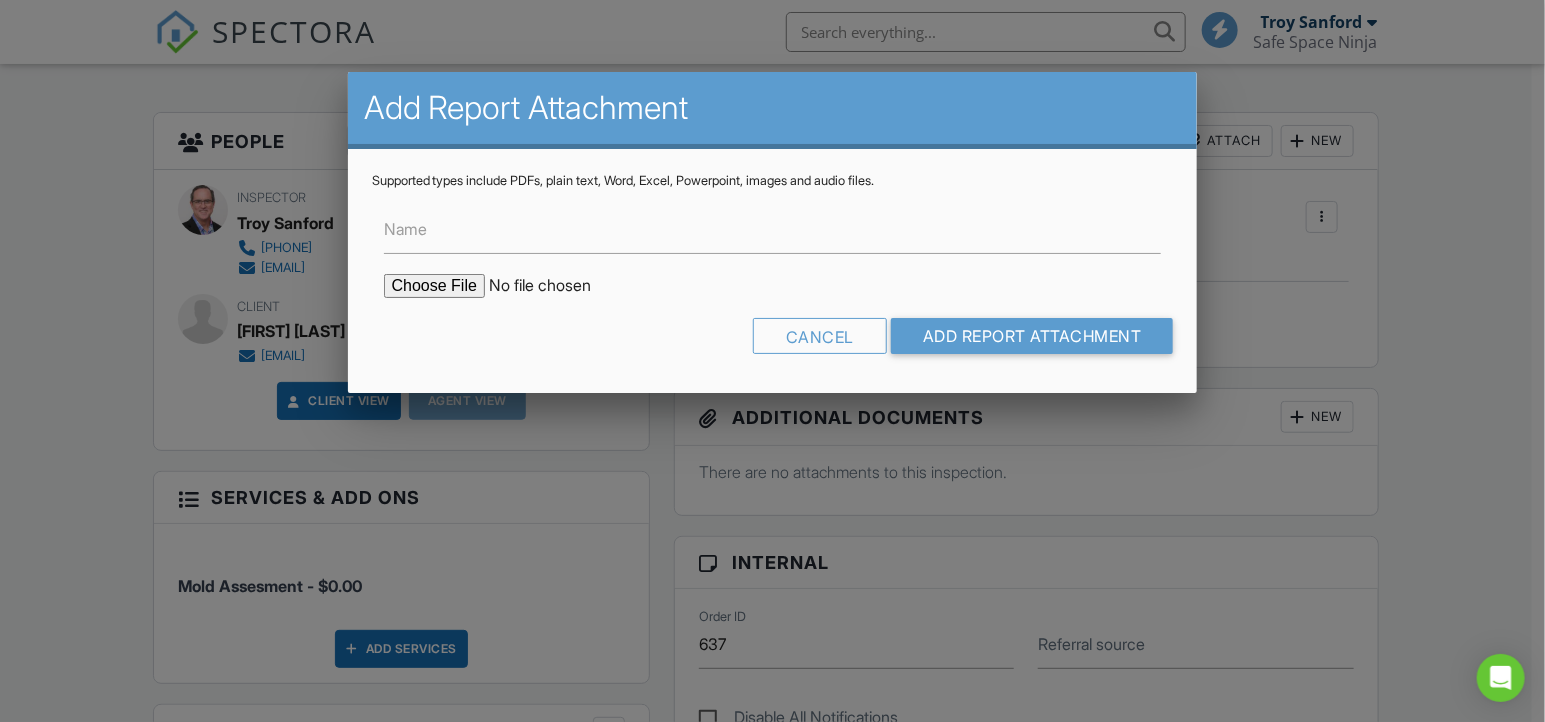 click at bounding box center [554, 286] 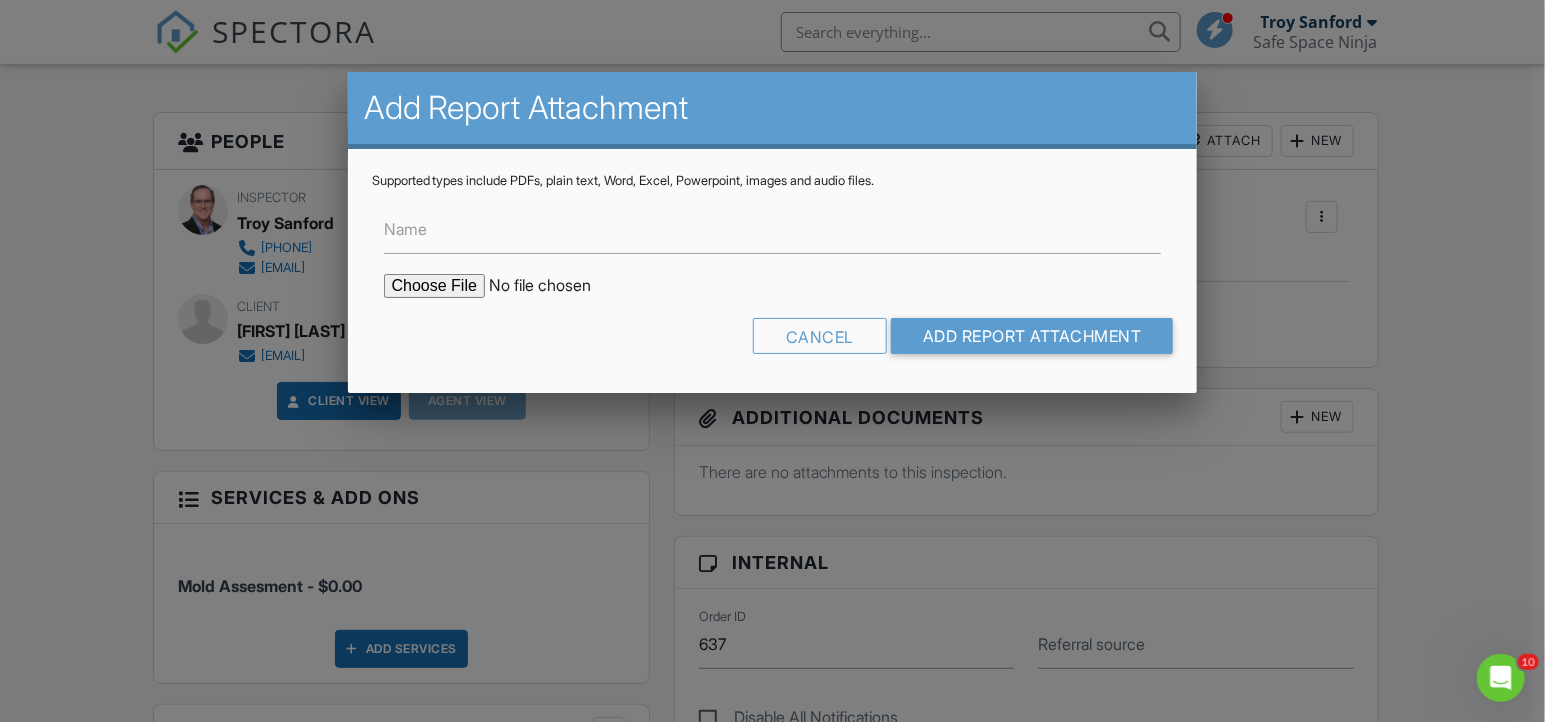 scroll, scrollTop: 0, scrollLeft: 0, axis: both 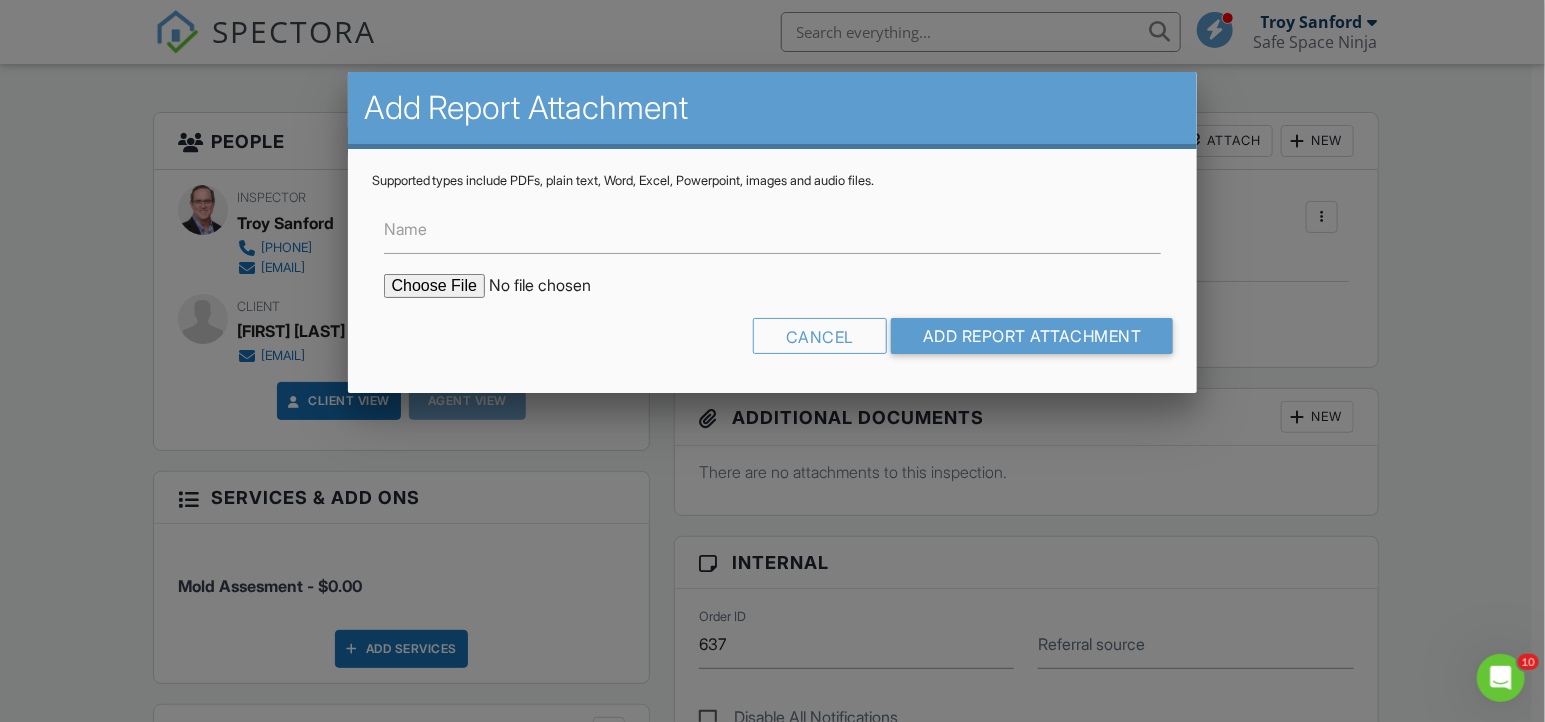type on "C:\fakepath\Project-4165037_5641 NW 39 Ave (1).pdf" 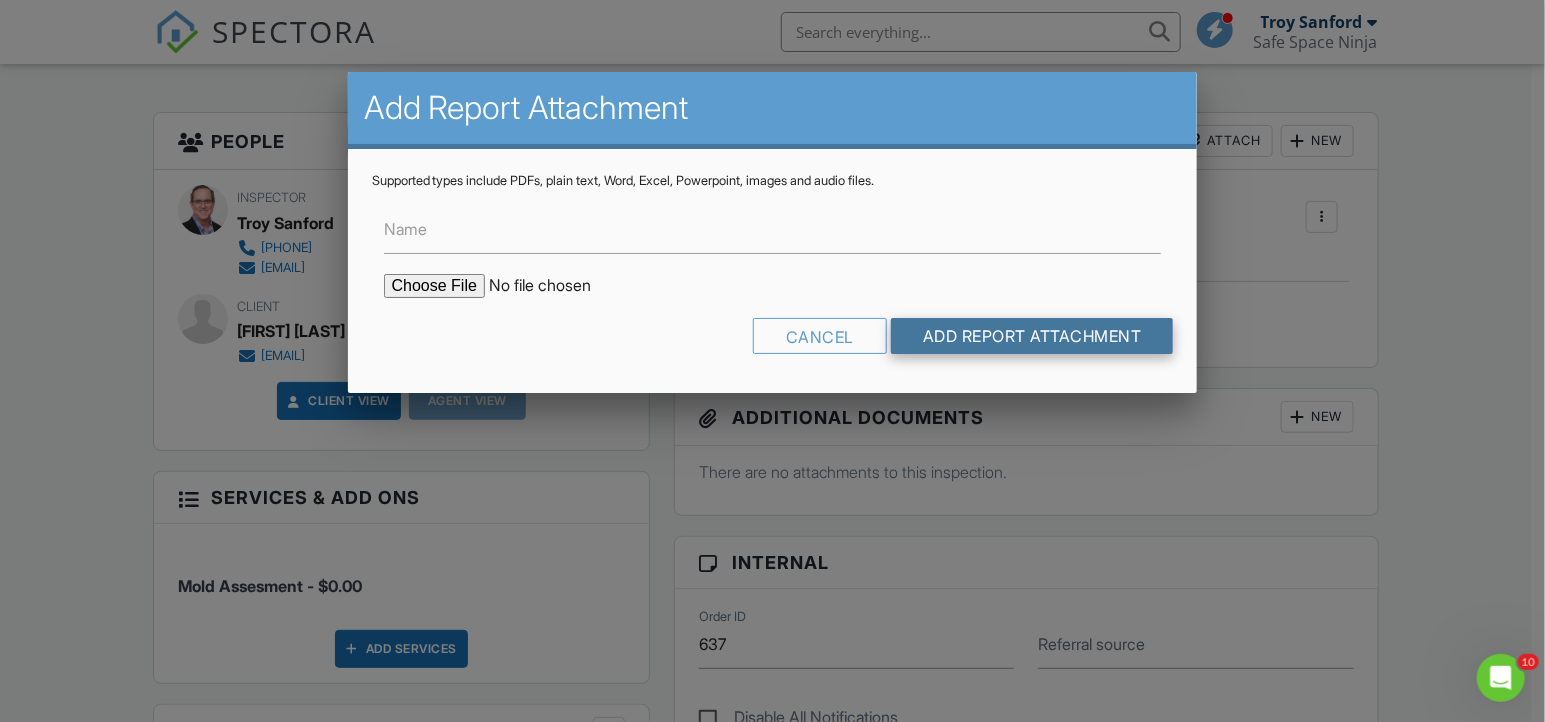 click on "Add Report Attachment" at bounding box center (1032, 336) 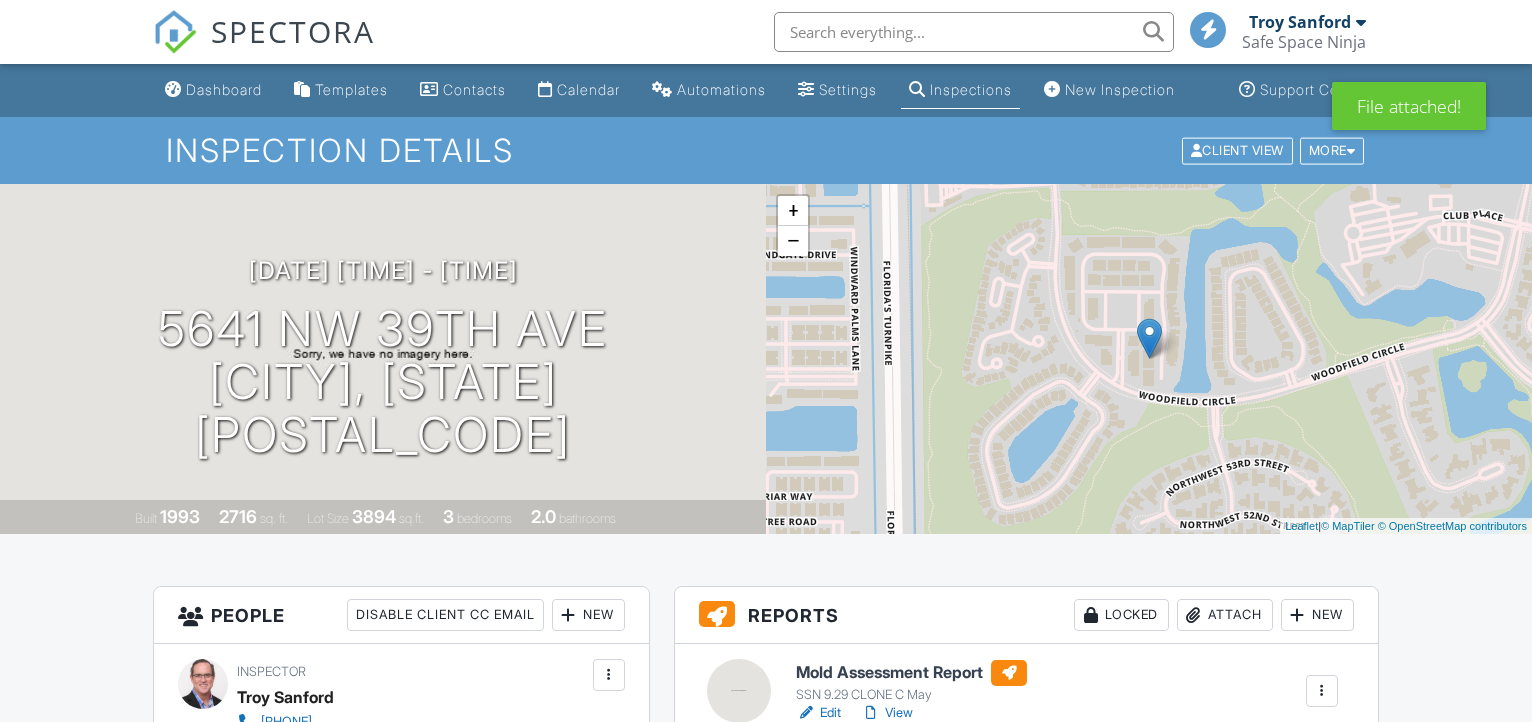 scroll, scrollTop: 0, scrollLeft: 0, axis: both 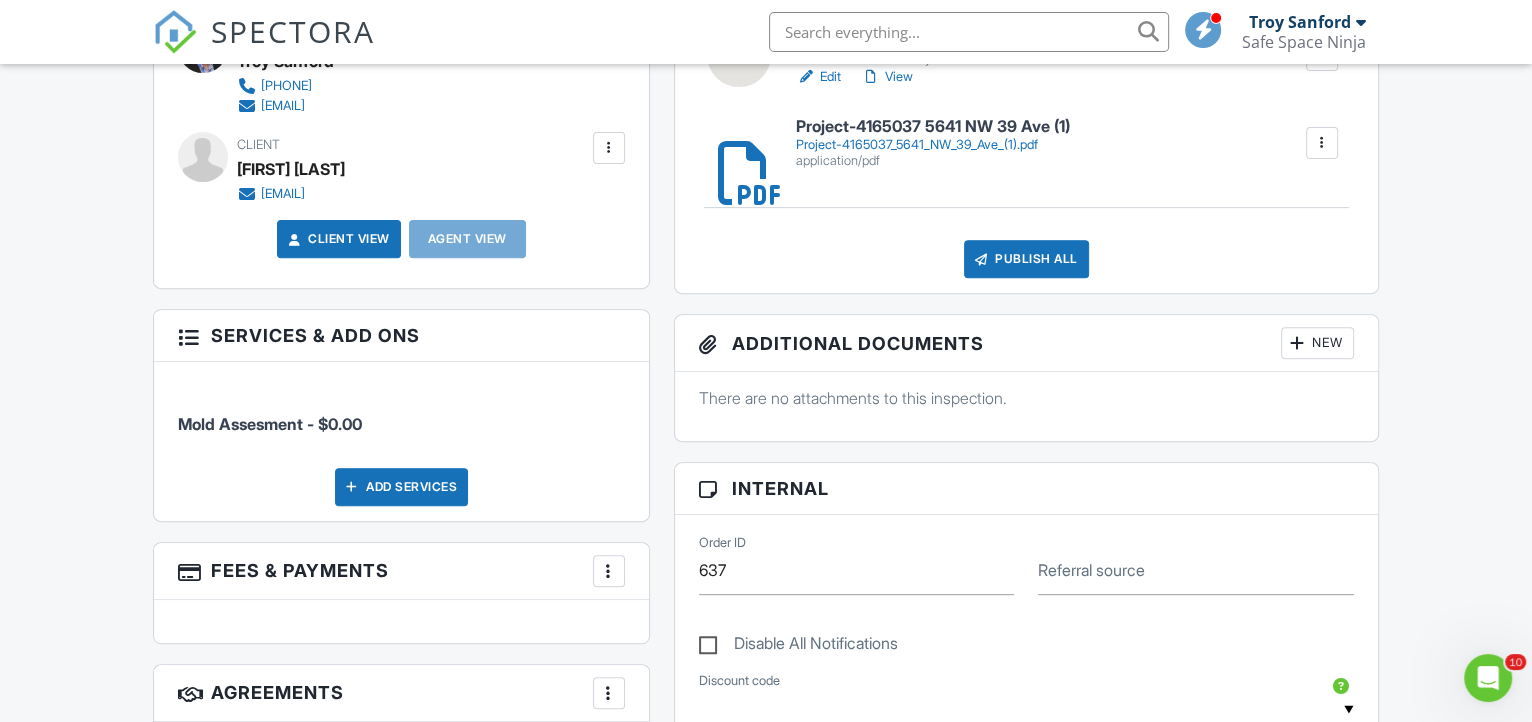 click on "New" at bounding box center [1317, 343] 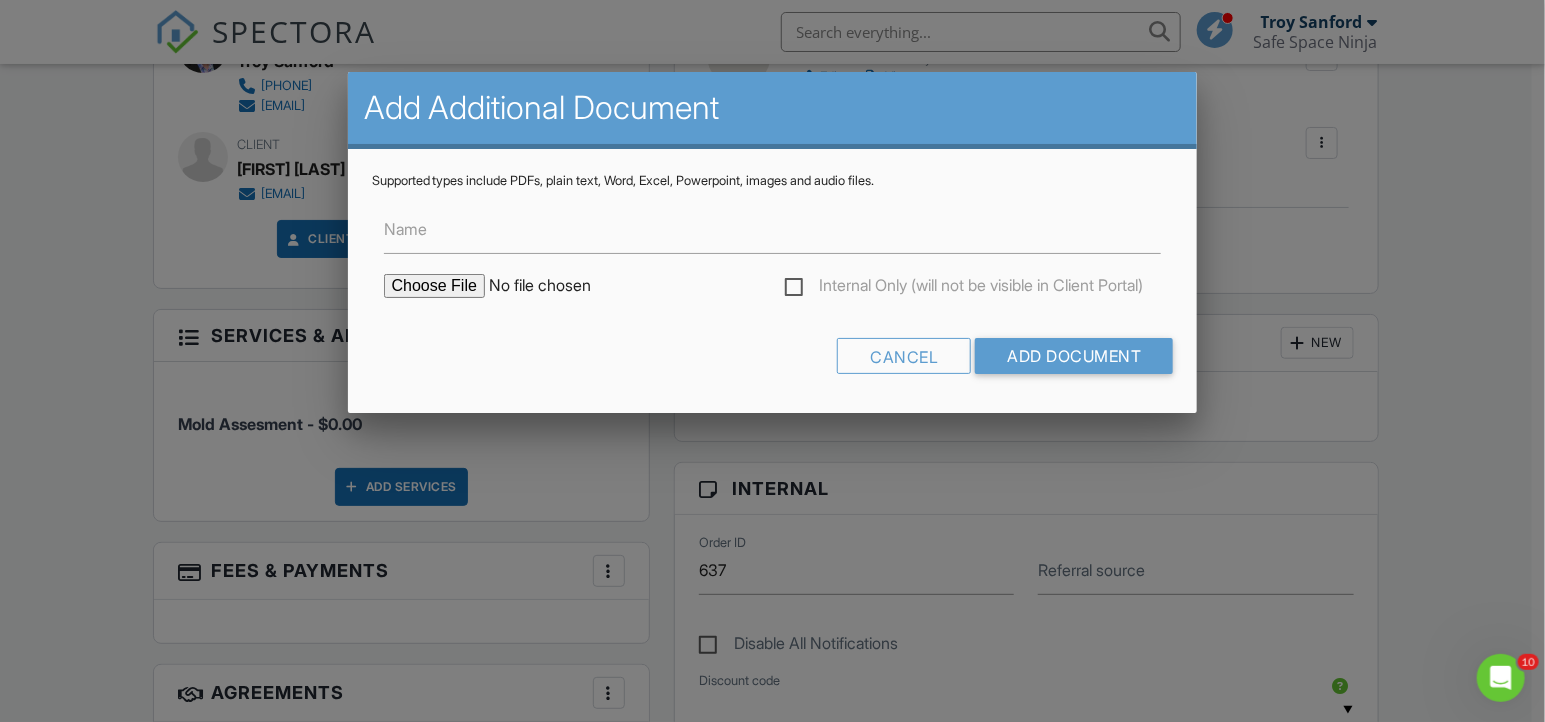 click at bounding box center (554, 286) 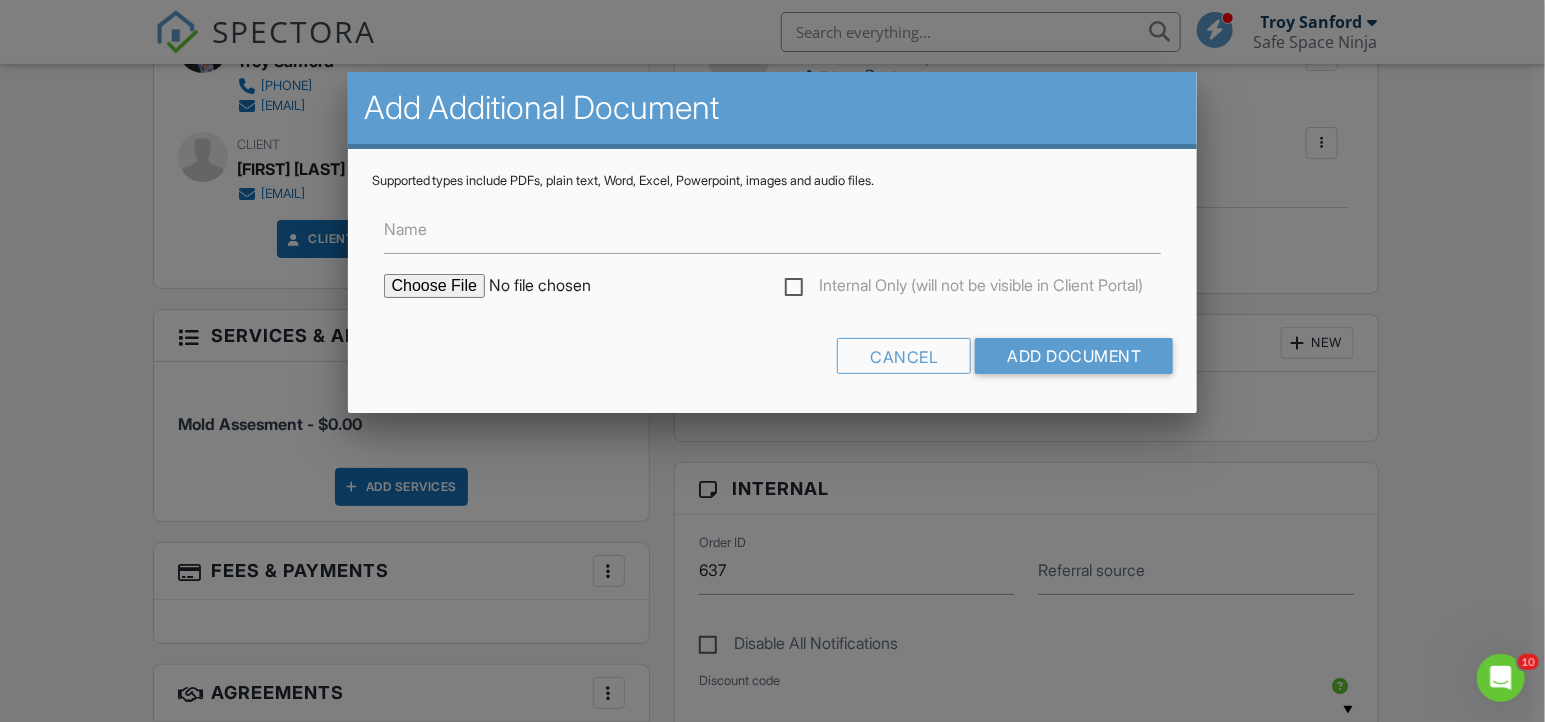 type on "C:\fakepath\NORMI-Sampling-Interpretations-Chart1 (1).pdf" 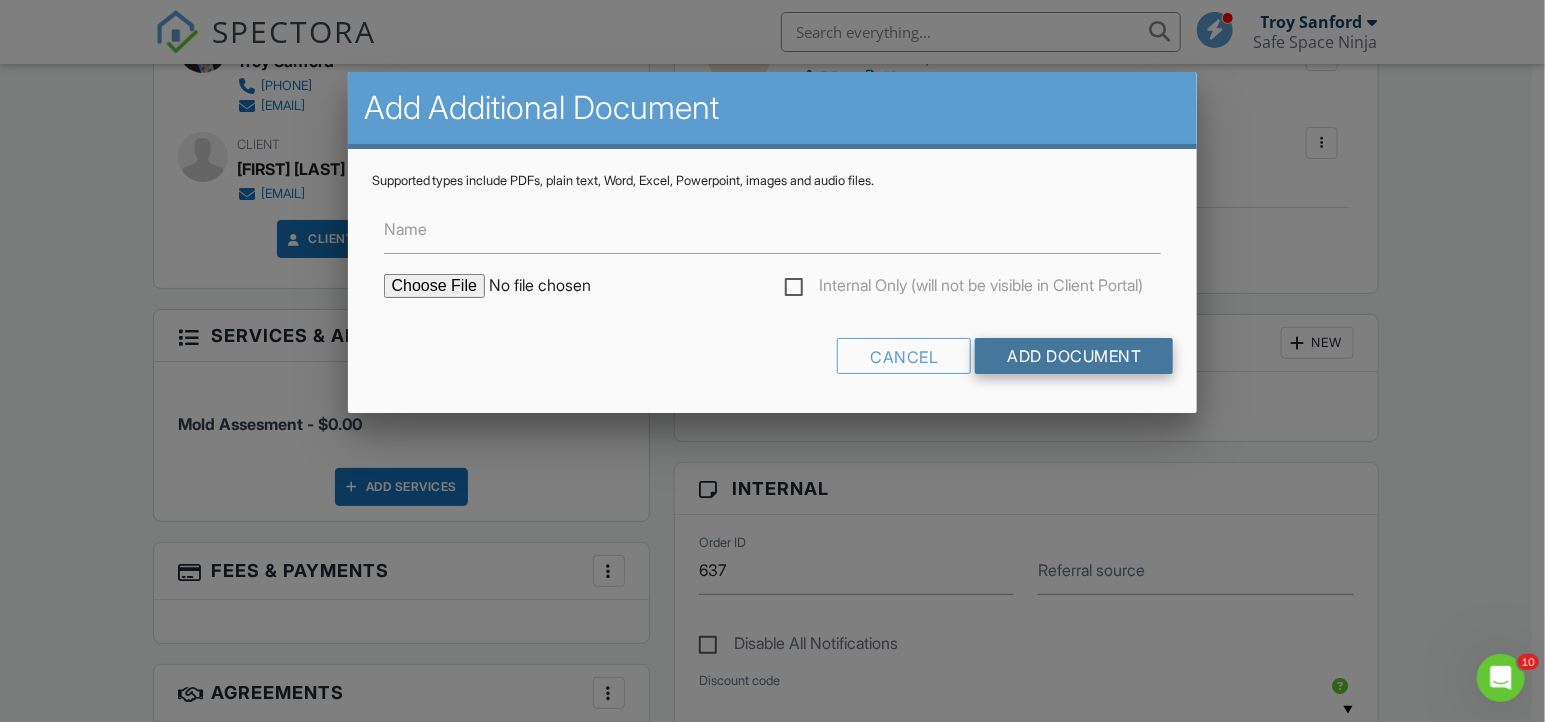 click on "Add Document" at bounding box center (1074, 356) 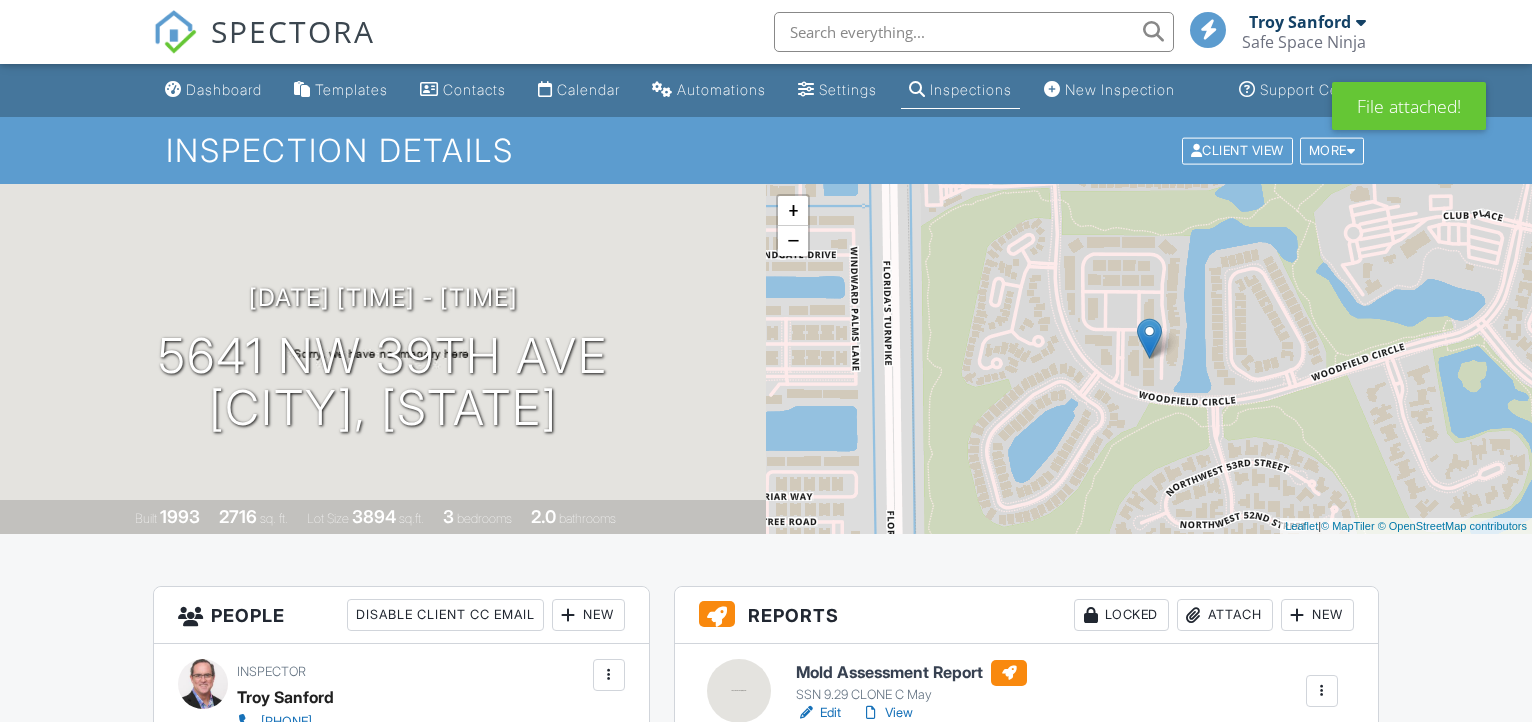 scroll, scrollTop: 0, scrollLeft: 0, axis: both 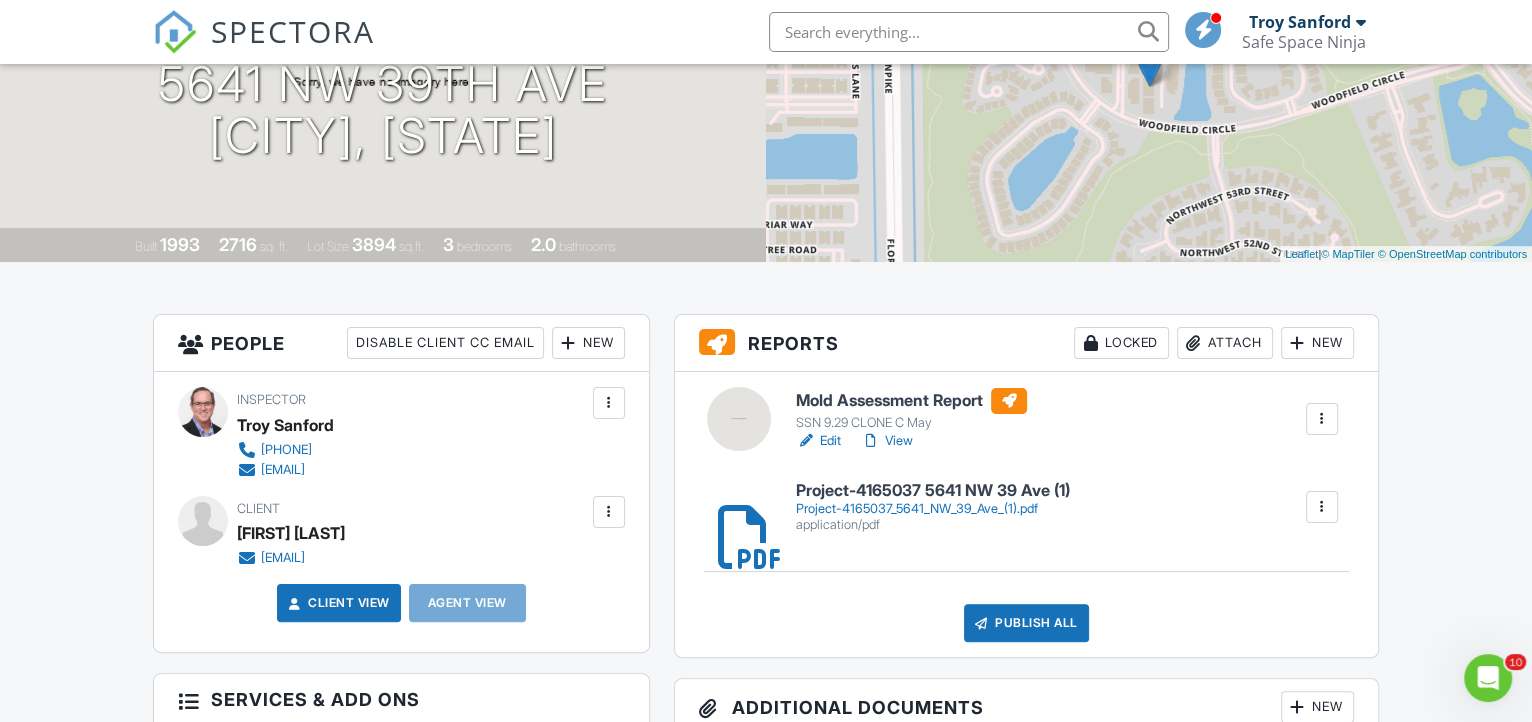 click on "Mold Assessment Report" at bounding box center [911, 401] 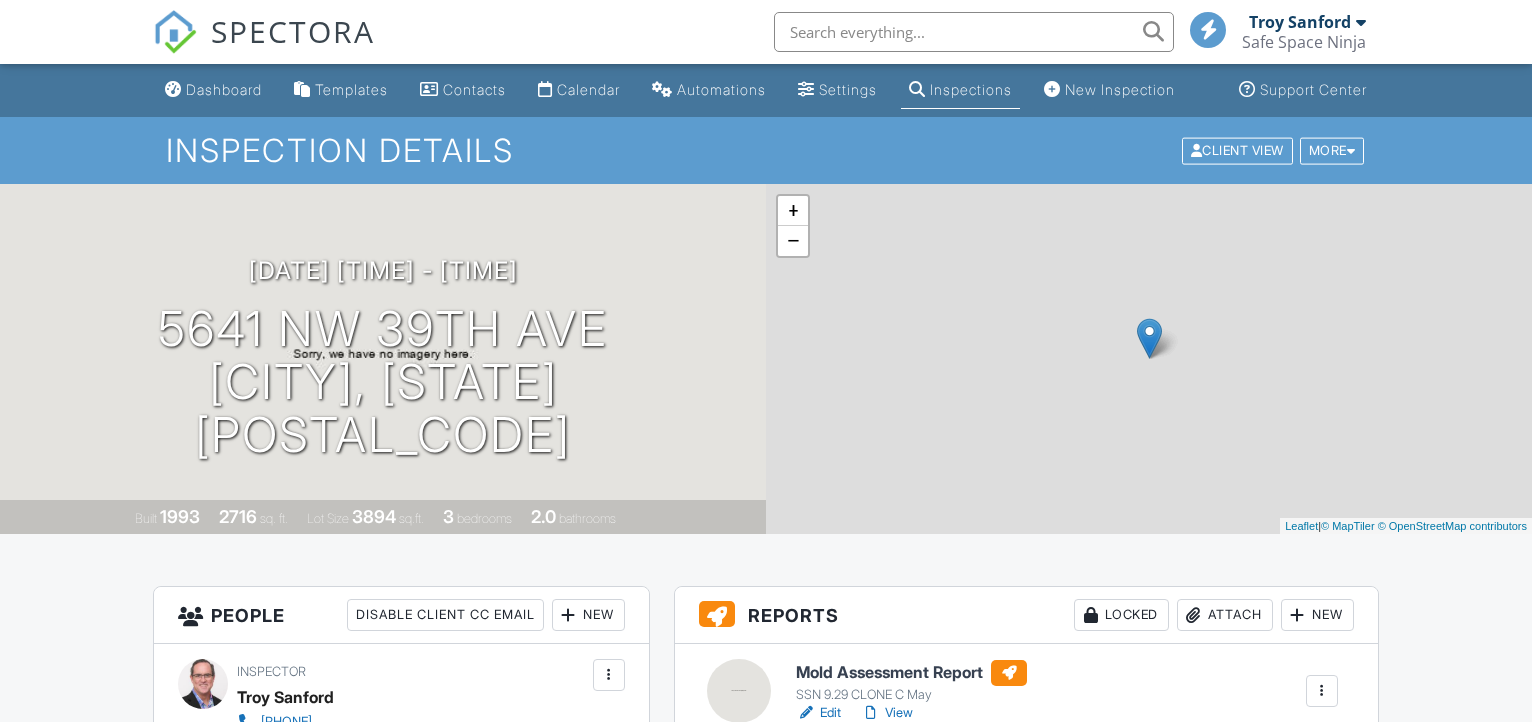 scroll, scrollTop: 0, scrollLeft: 0, axis: both 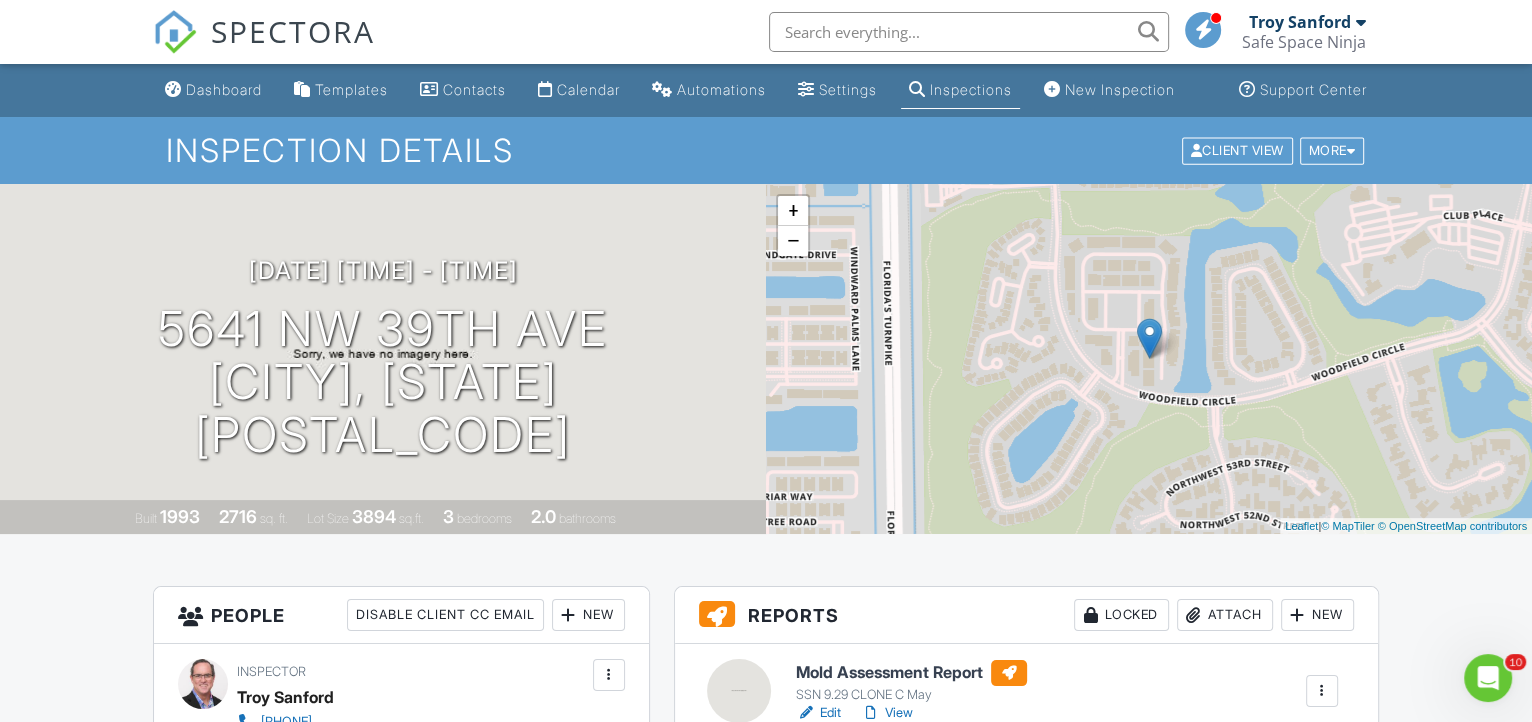 click on "Safe Space Ninja" at bounding box center [1304, 42] 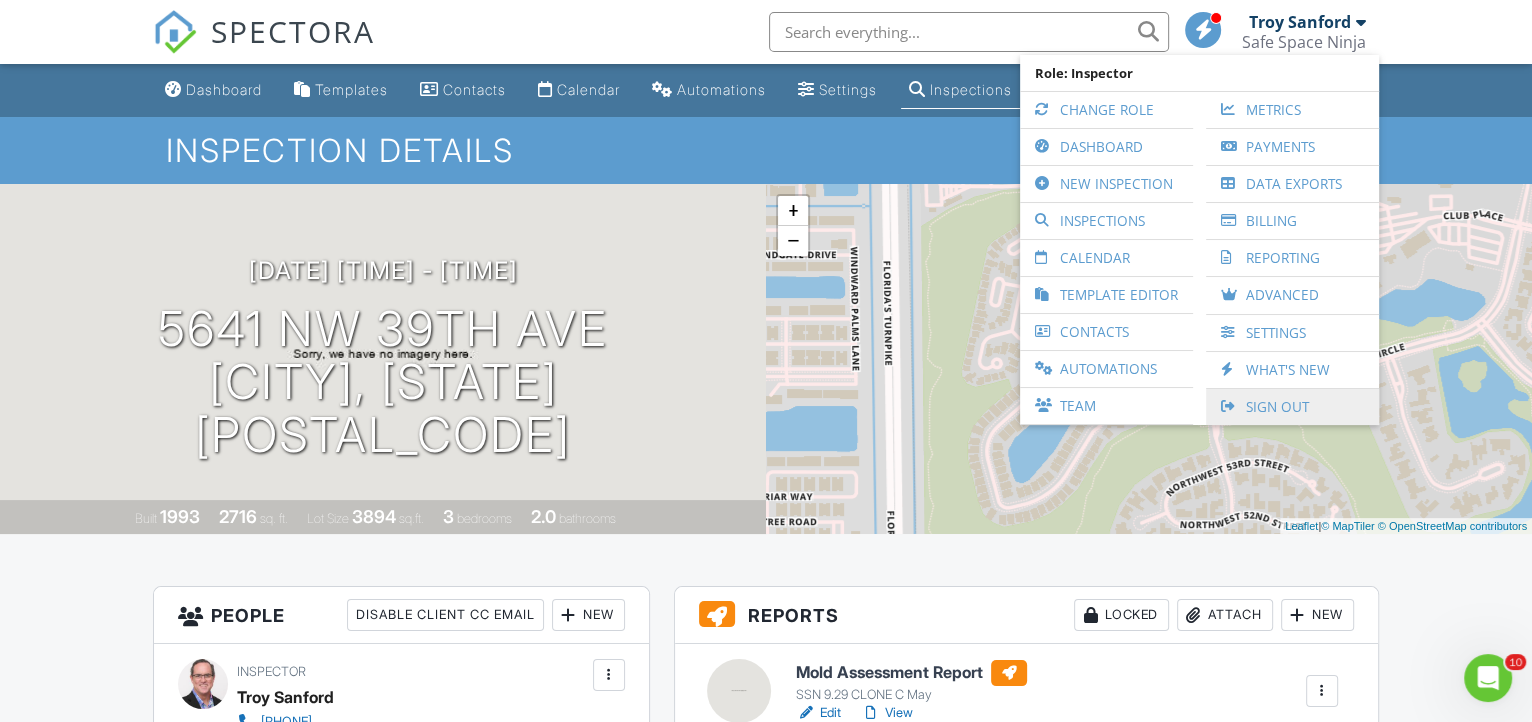 click on "Sign Out" at bounding box center [1292, 407] 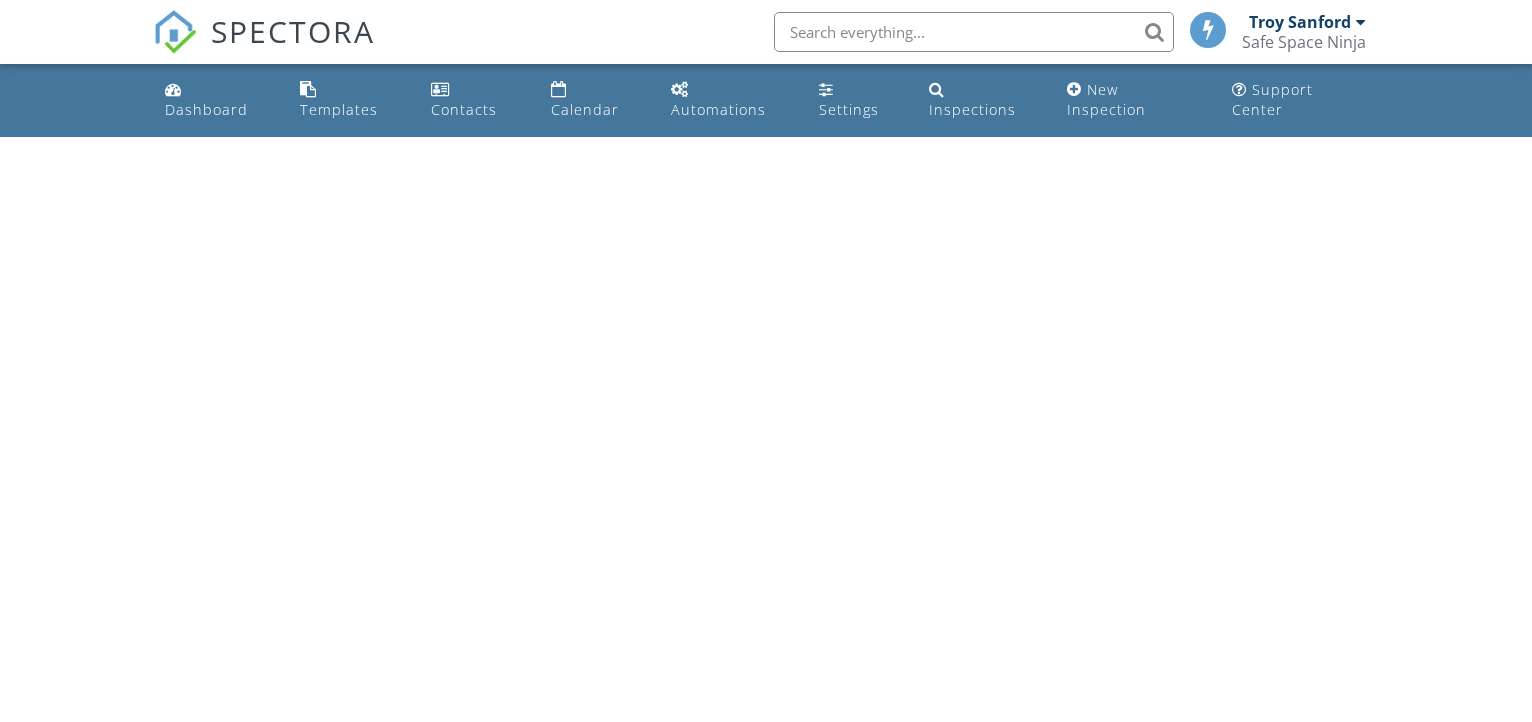 scroll, scrollTop: 0, scrollLeft: 0, axis: both 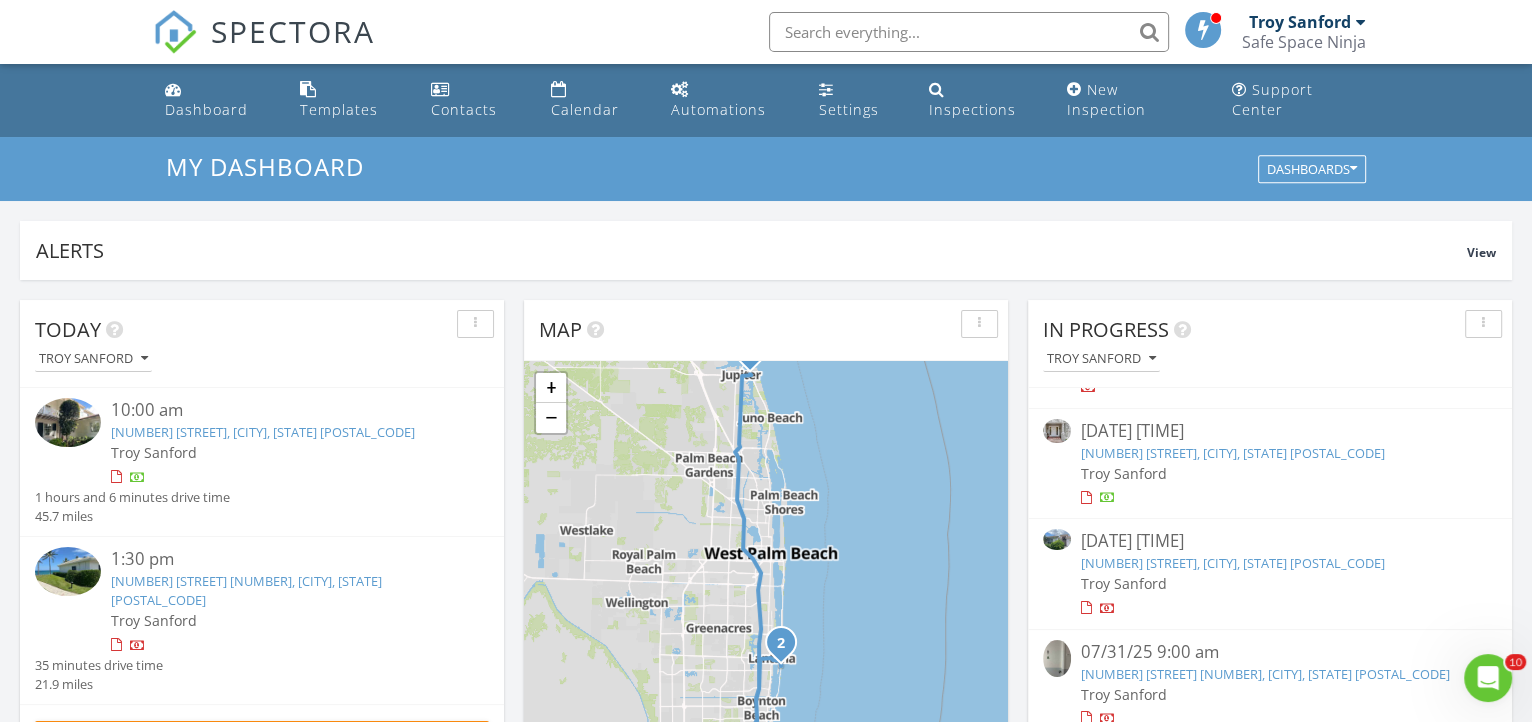 click on "5641 NW 39th Ave, Boca Raton, FL 33496" at bounding box center (1233, 453) 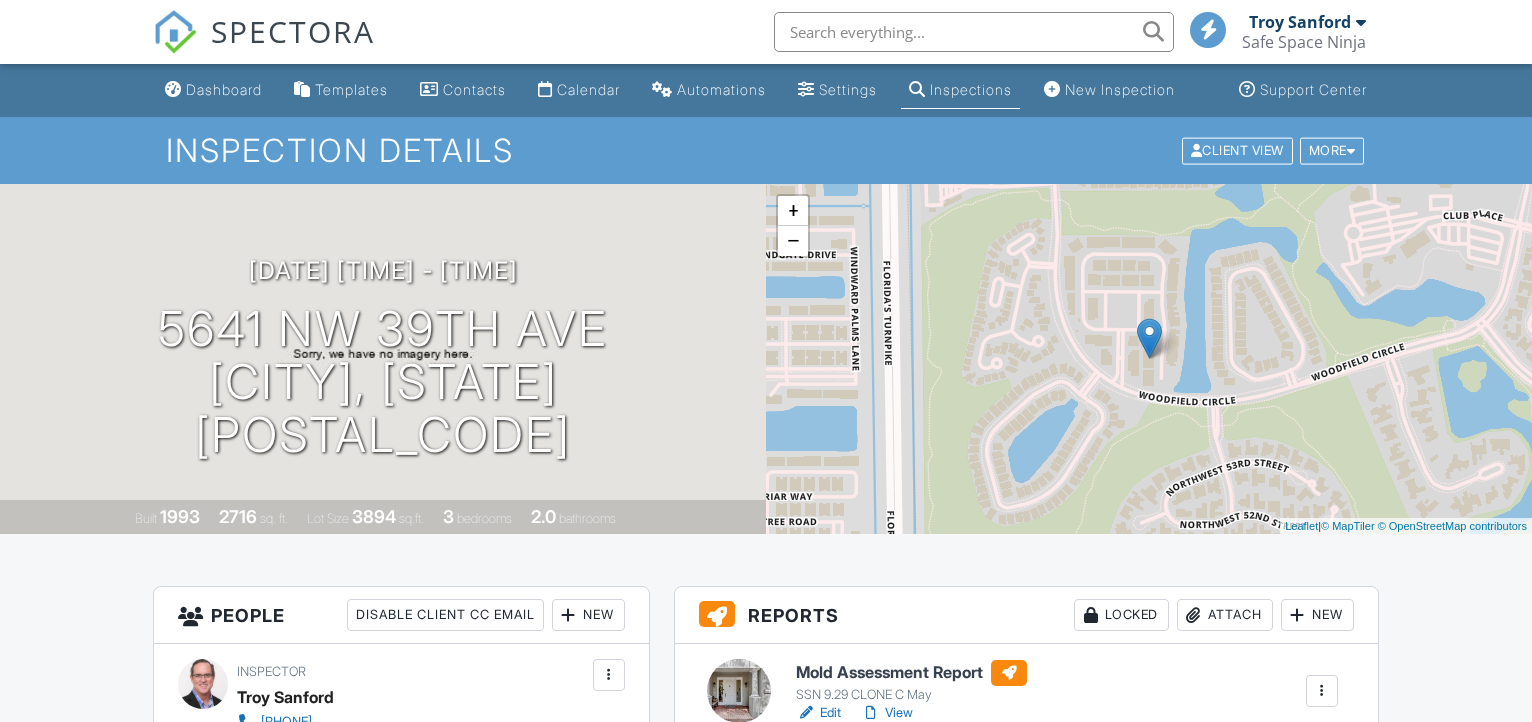 scroll, scrollTop: 0, scrollLeft: 0, axis: both 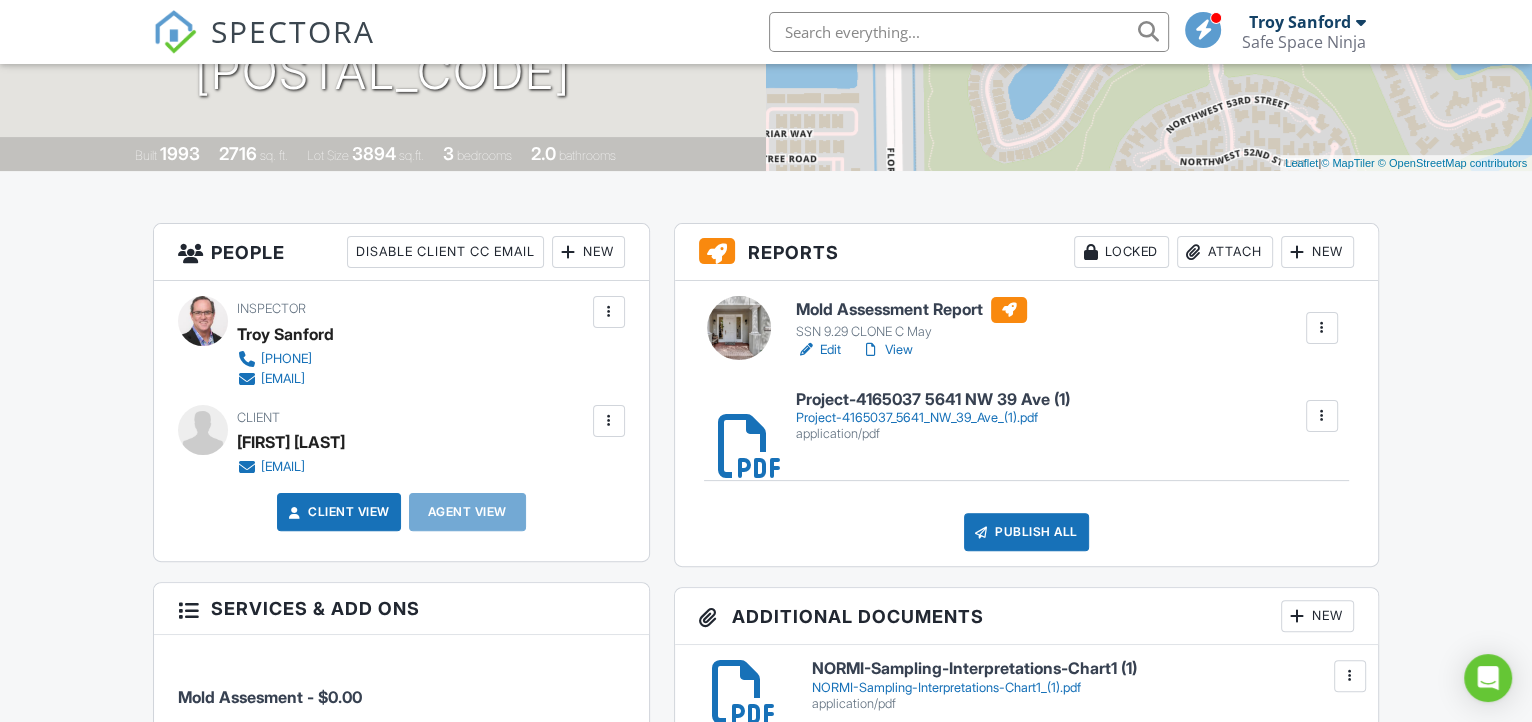 click on "Mold Assessment Report" at bounding box center (911, 310) 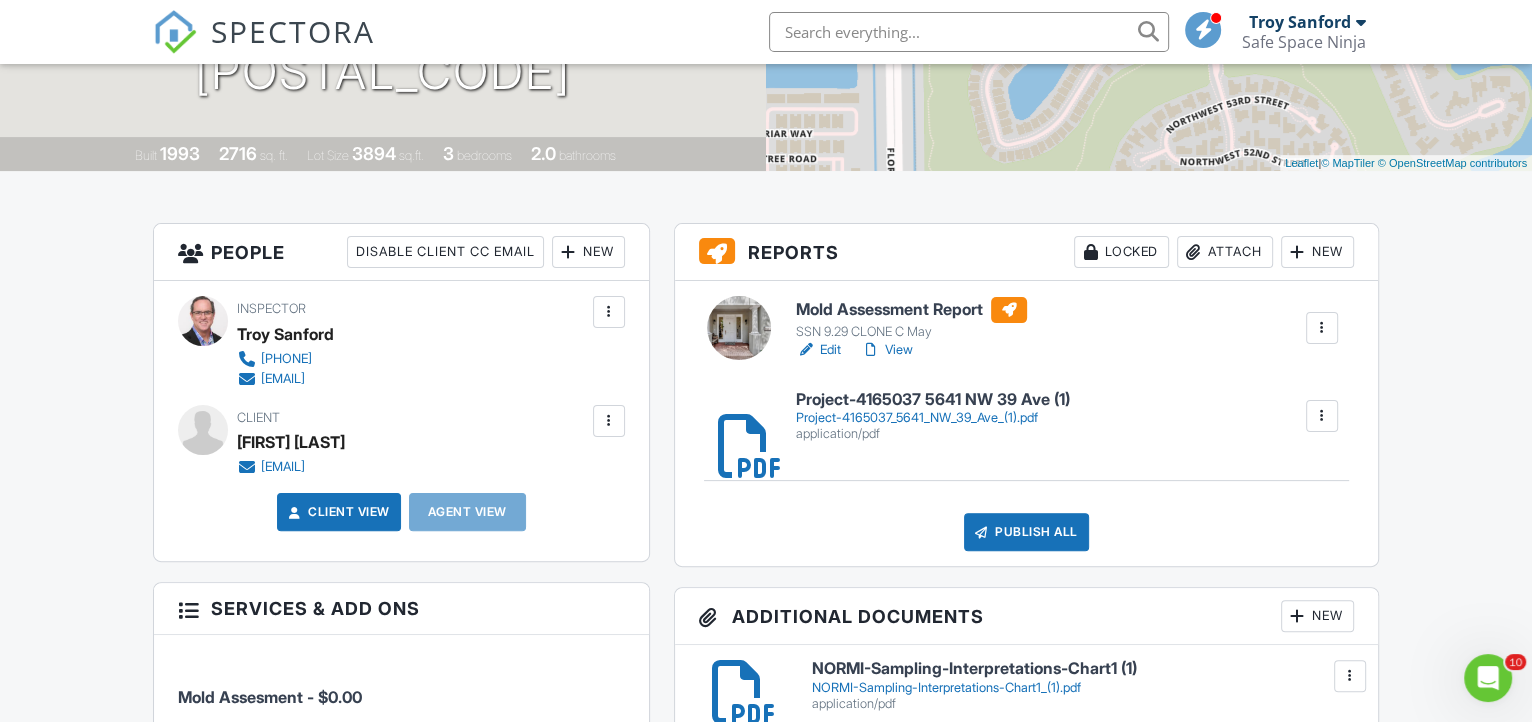 scroll, scrollTop: 0, scrollLeft: 0, axis: both 